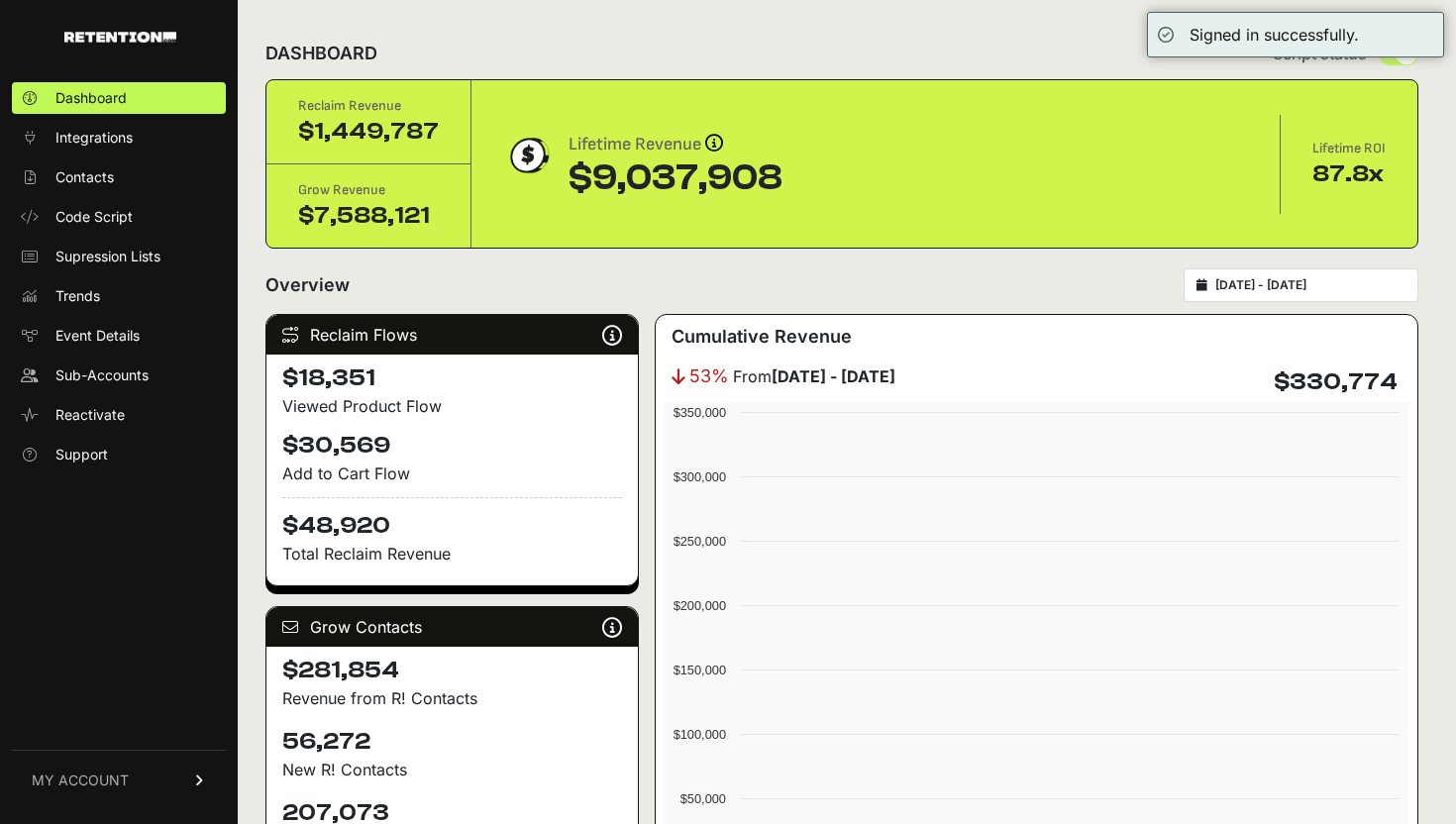 scroll, scrollTop: 0, scrollLeft: 0, axis: both 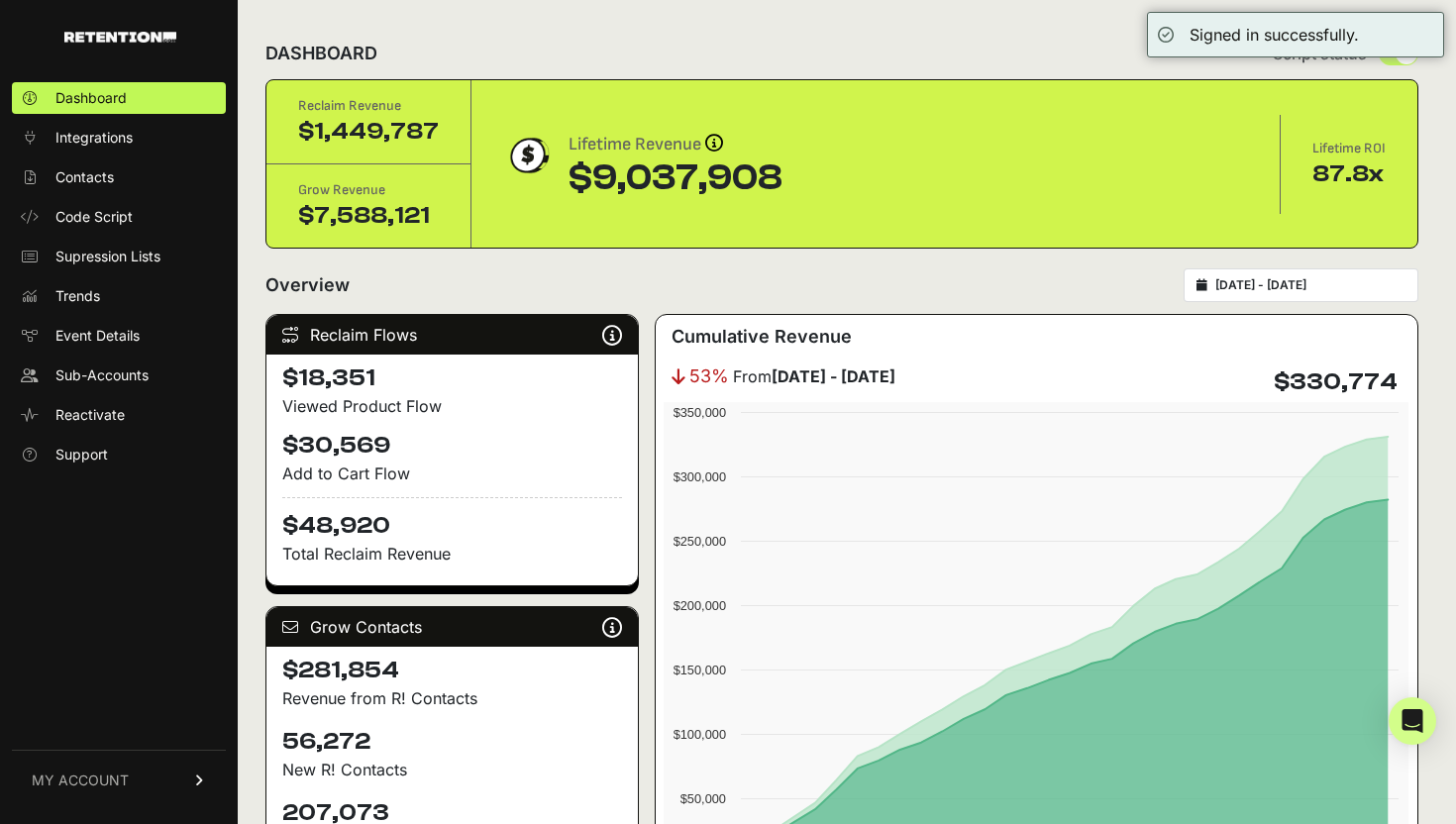 click on "MY ACCOUNT" at bounding box center (119, 779) 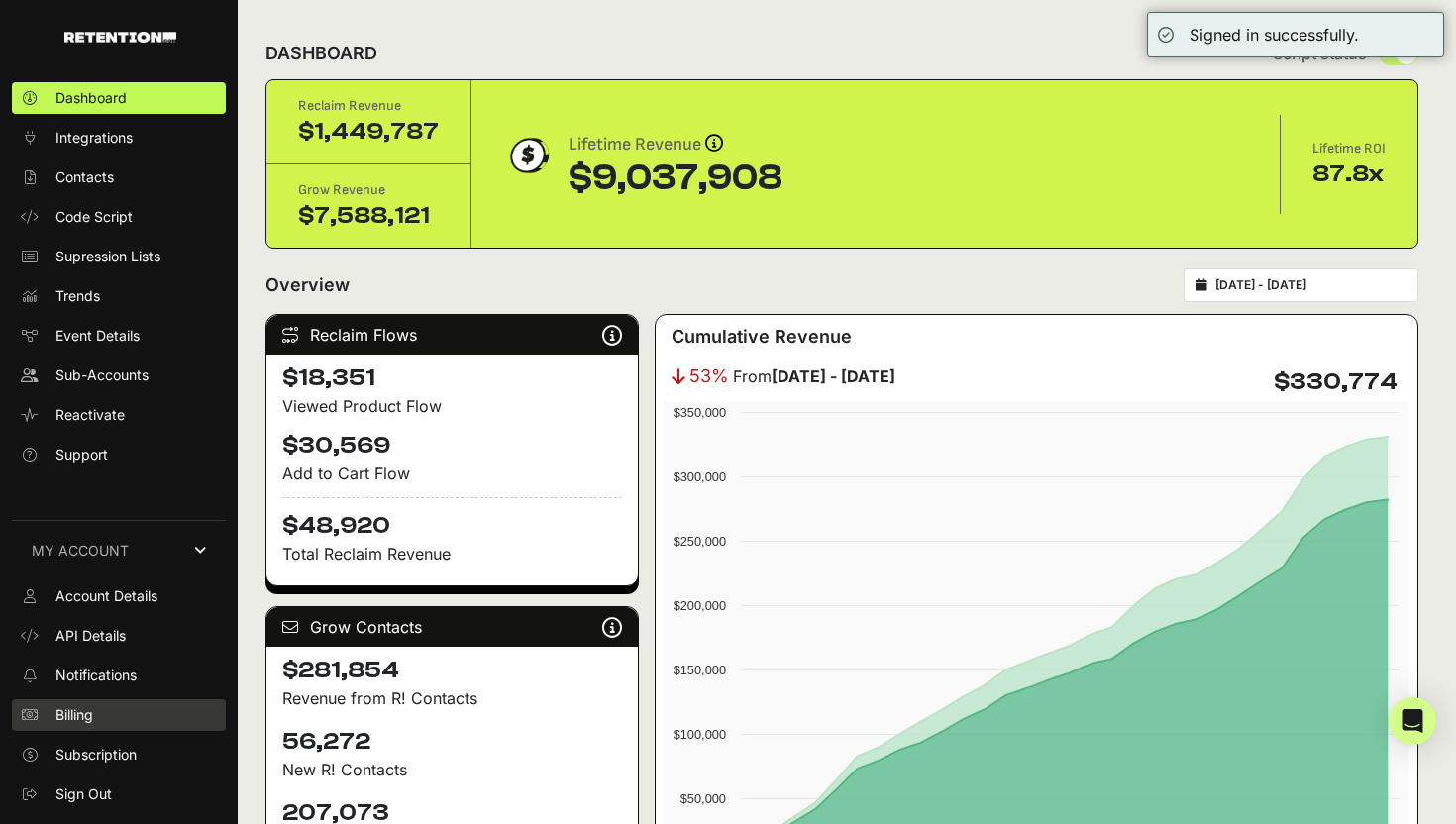 click on "Billing" at bounding box center [119, 715] 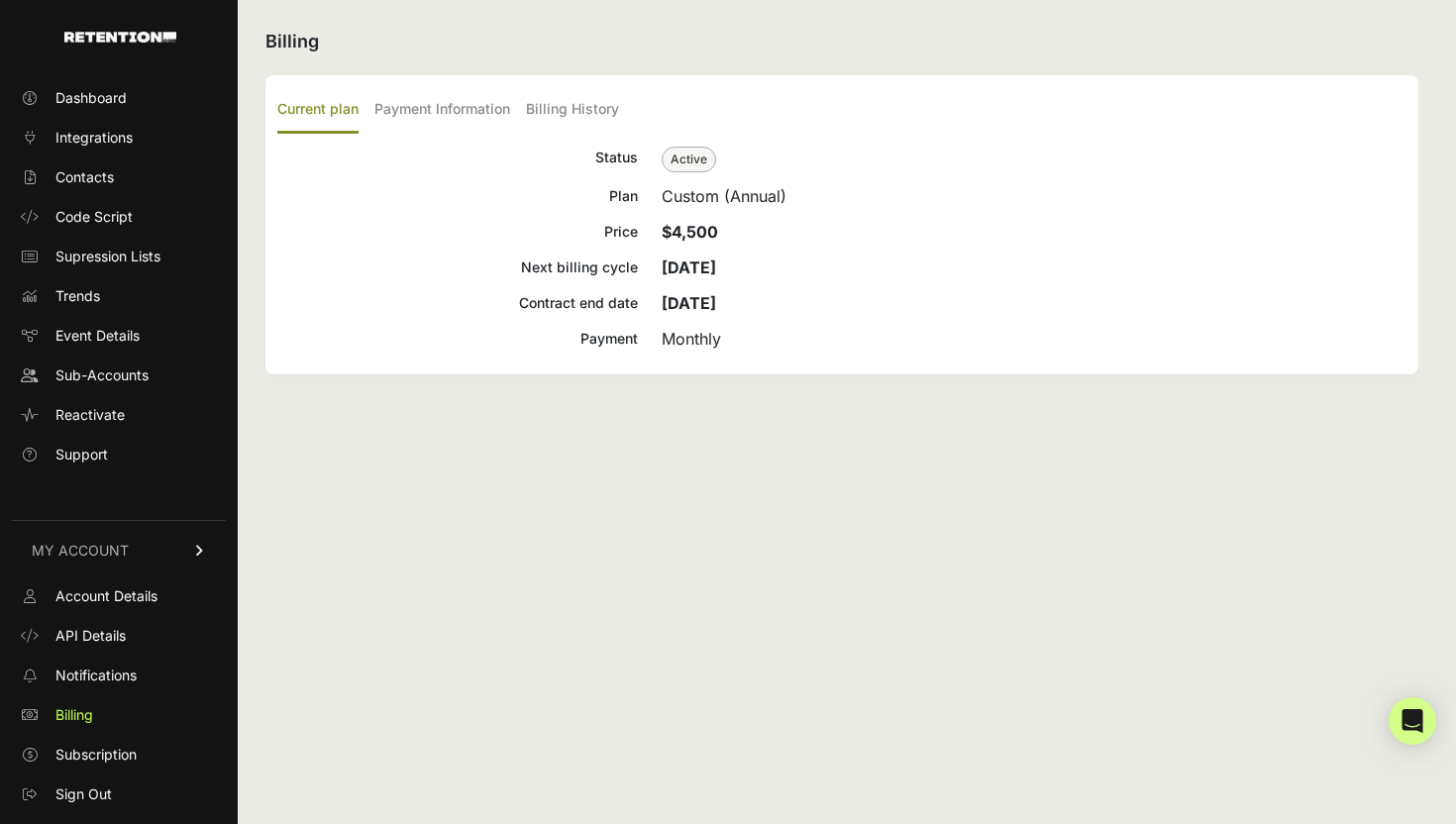 scroll, scrollTop: 0, scrollLeft: 0, axis: both 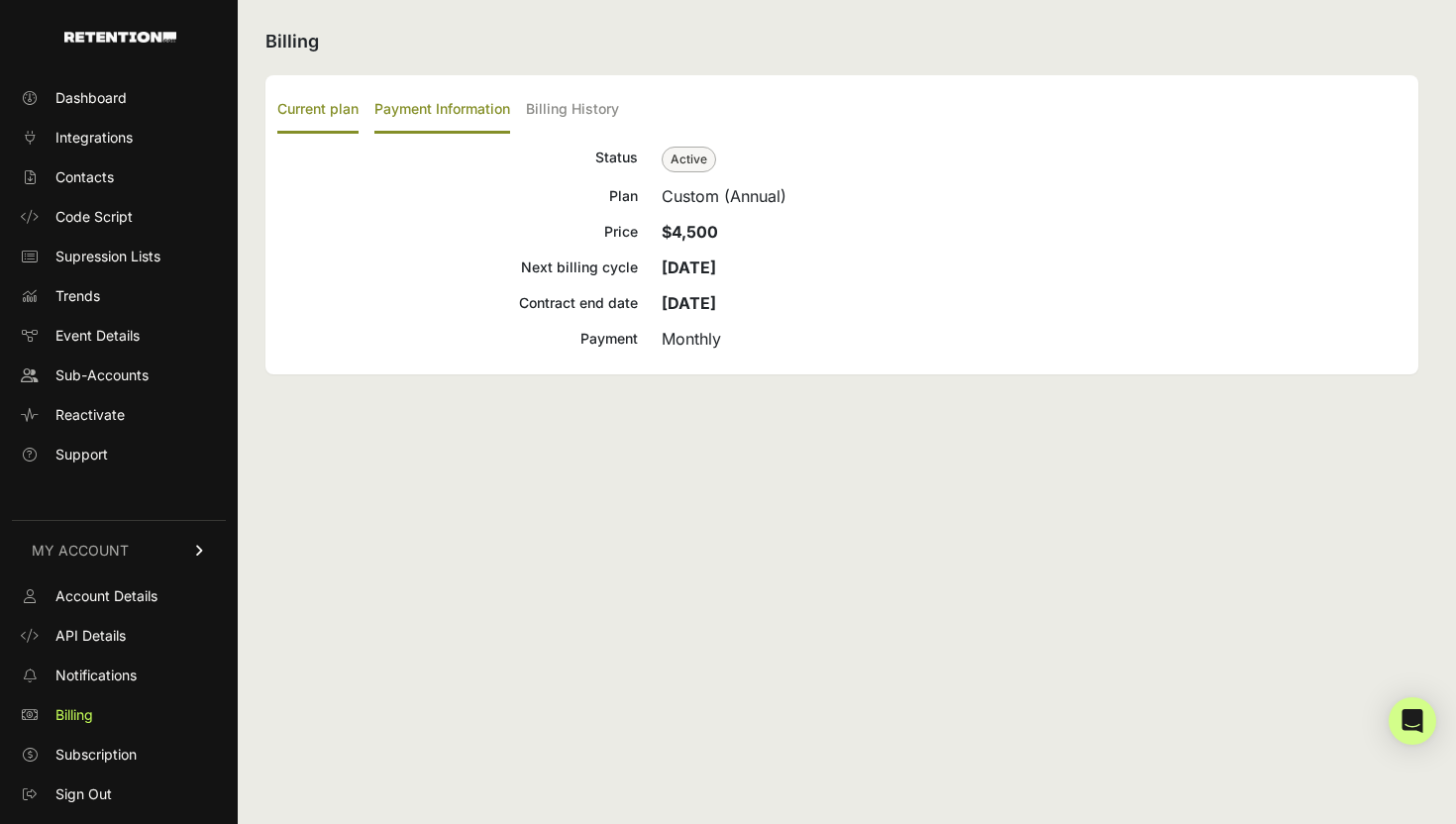 click on "Payment Information" at bounding box center [442, 110] 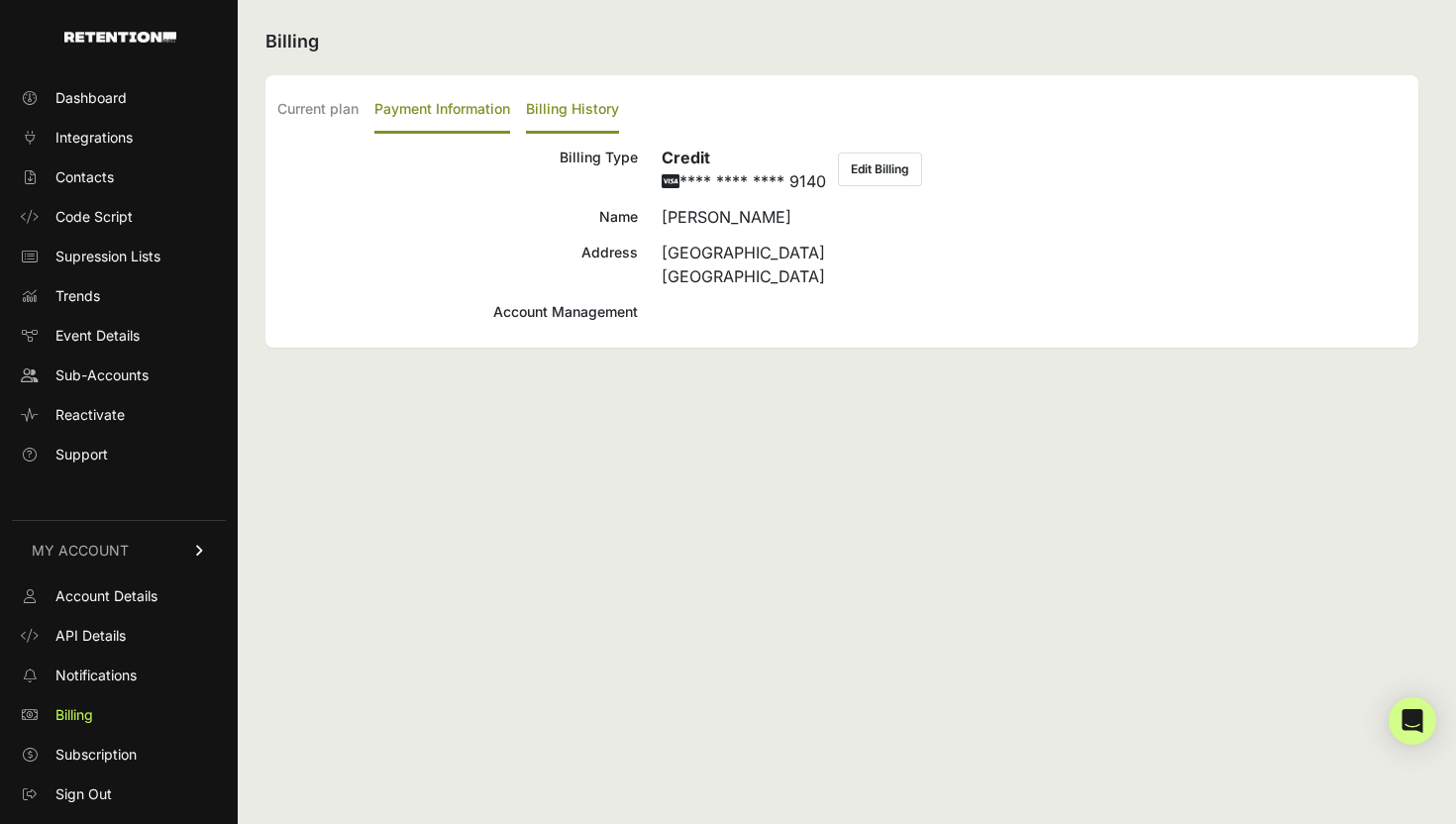click on "Billing History" at bounding box center (572, 110) 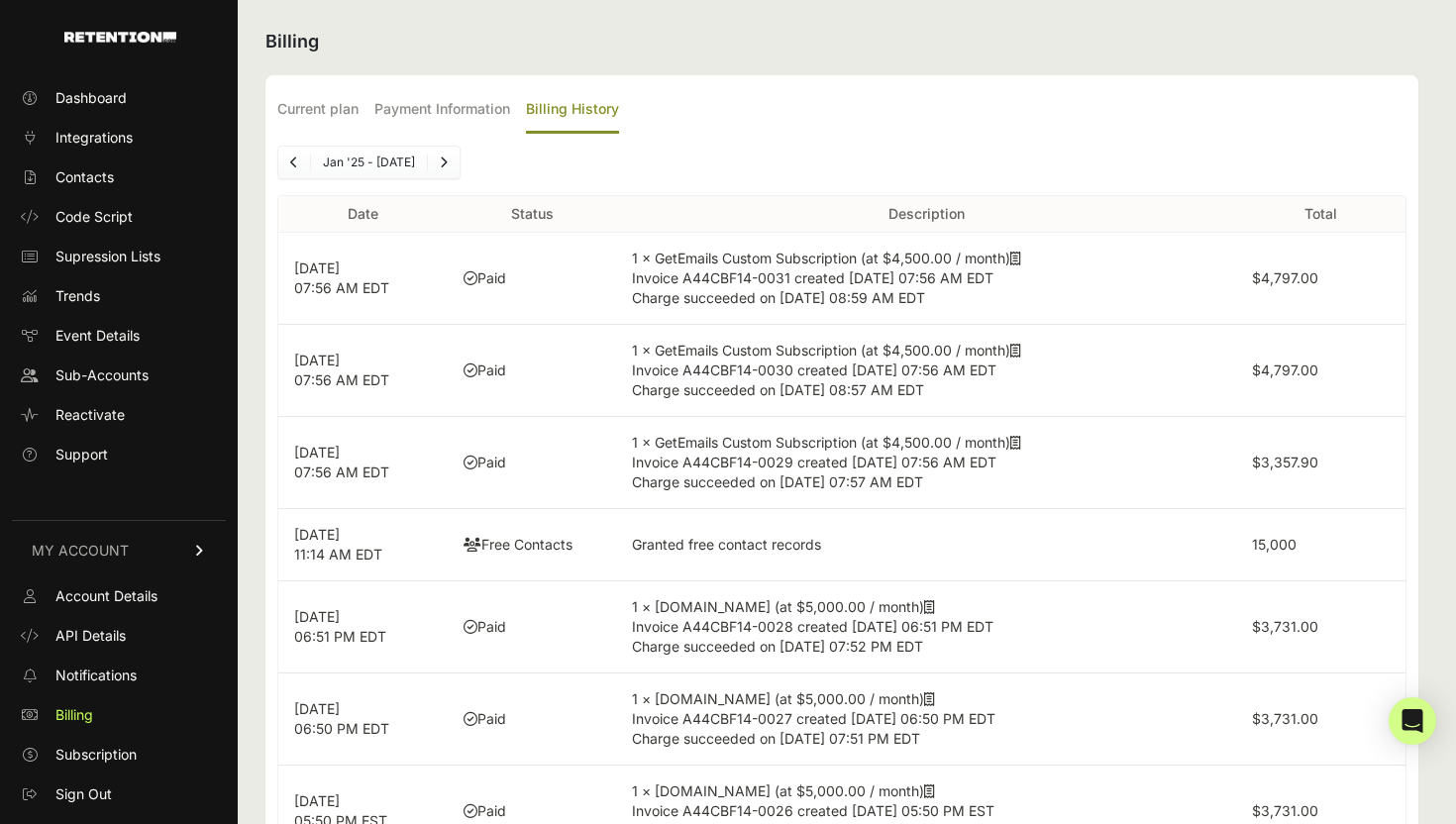 click at bounding box center [1015, 258] 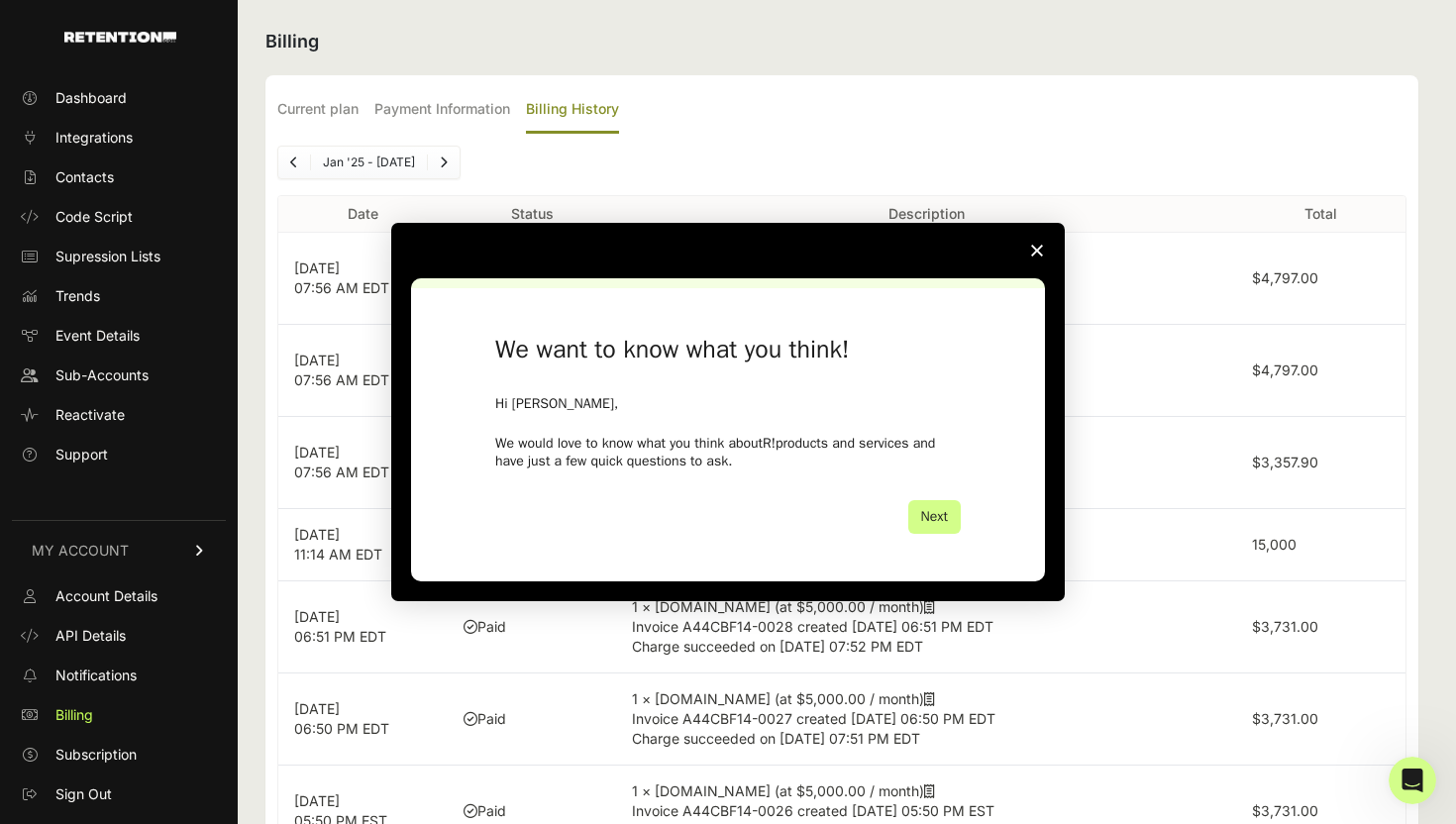 scroll, scrollTop: 0, scrollLeft: 0, axis: both 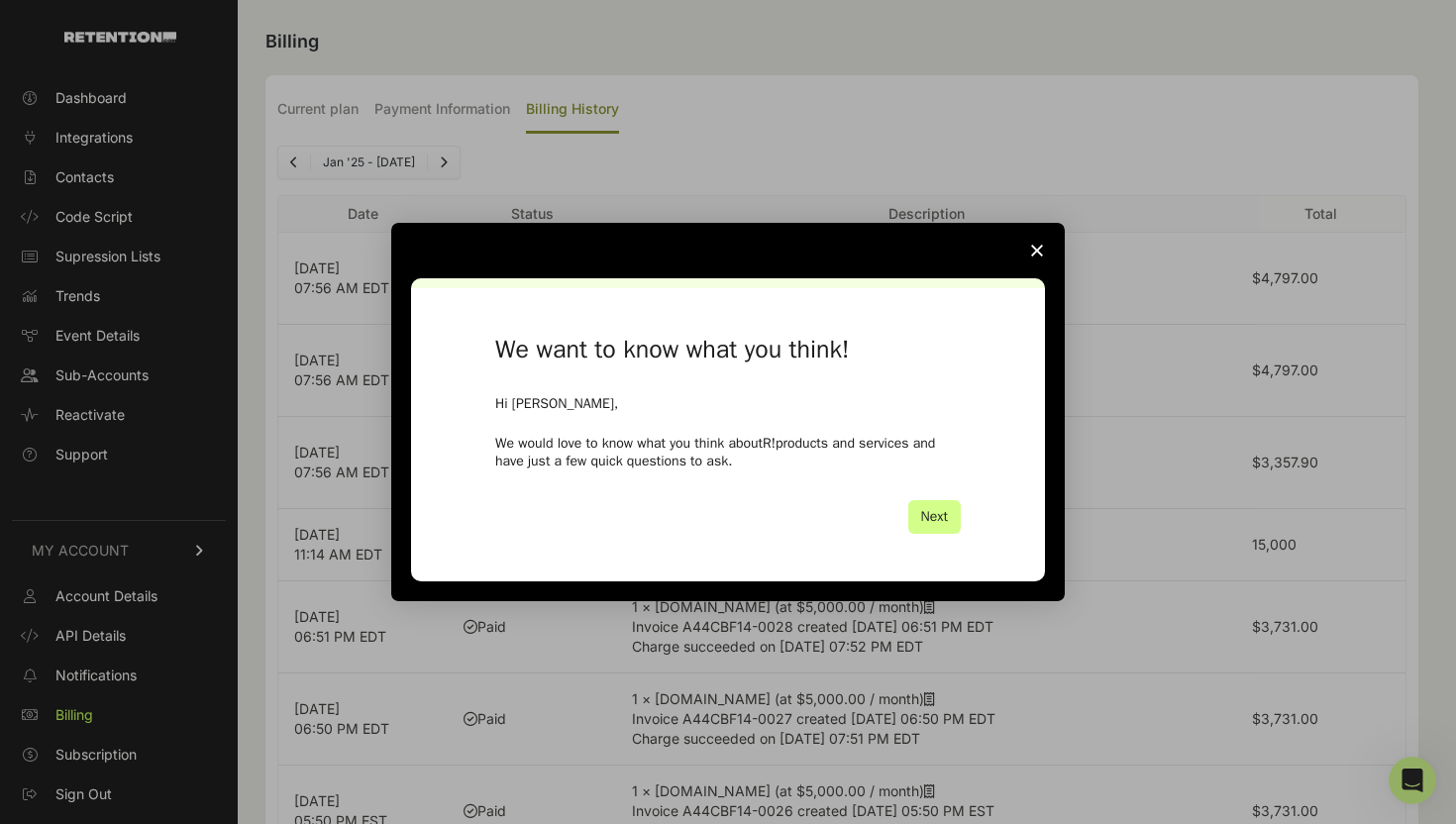 click at bounding box center (1037, 251) 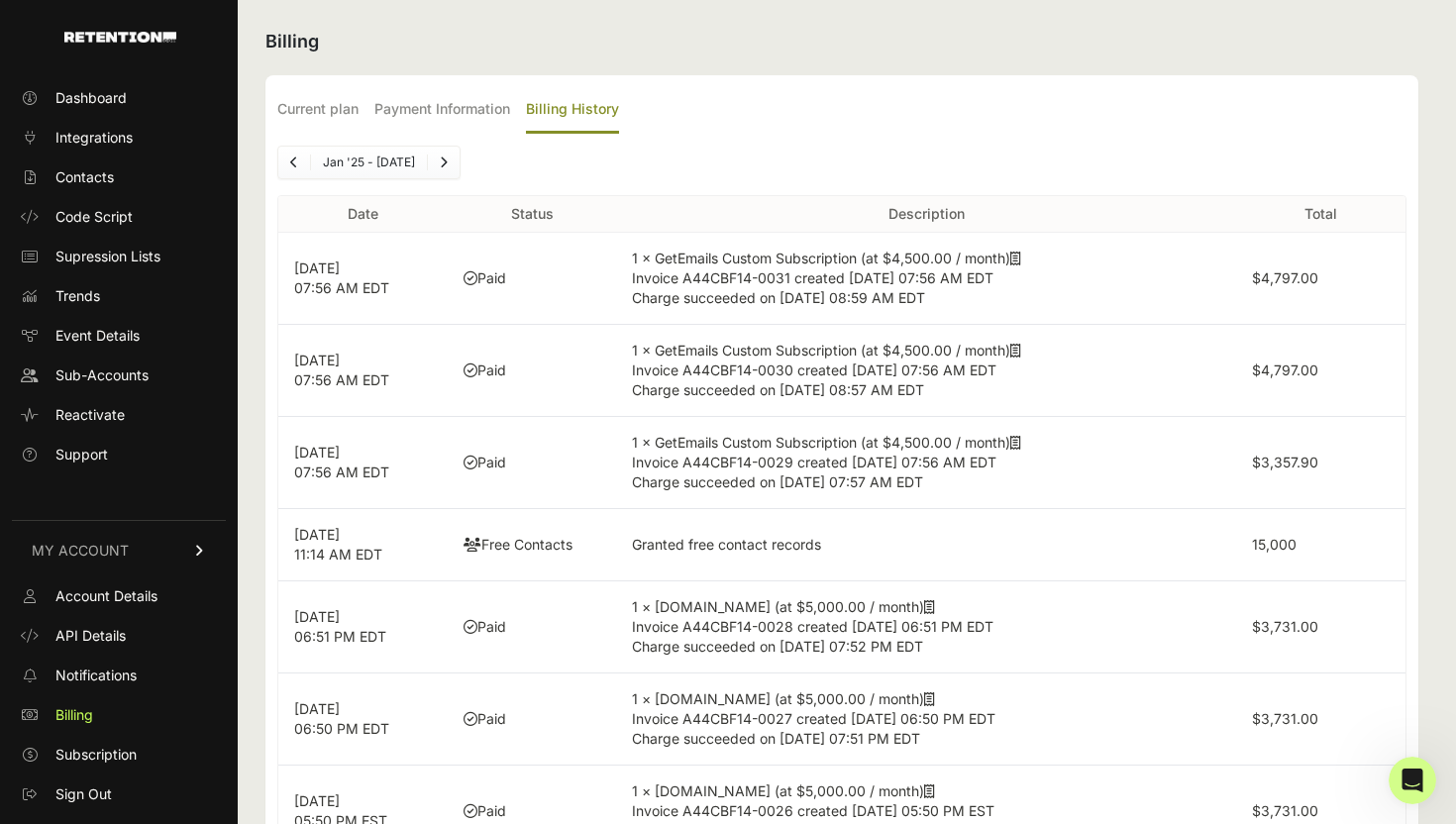 click at bounding box center [1015, 351] 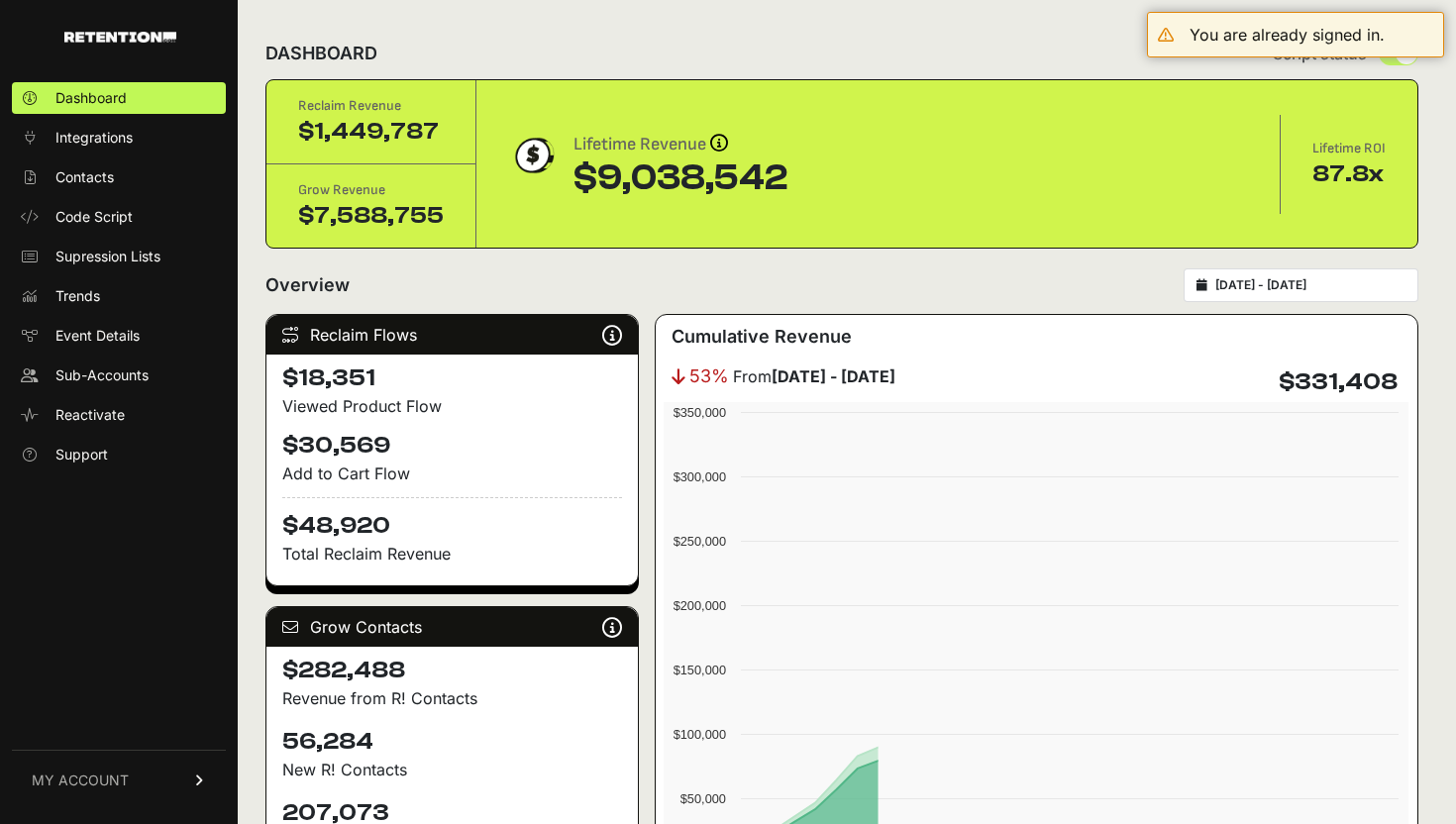 scroll, scrollTop: 0, scrollLeft: 0, axis: both 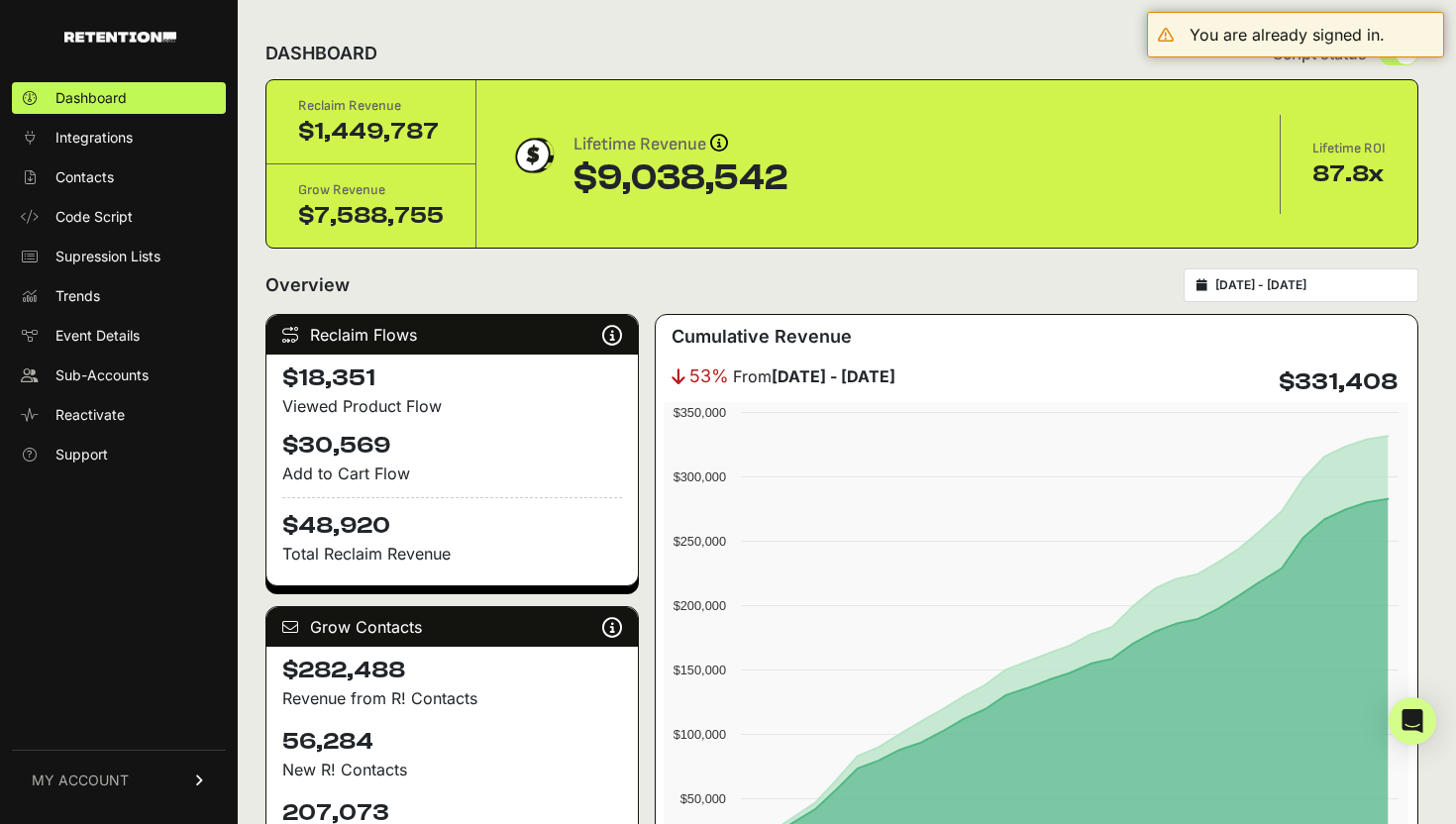 click on "MY ACCOUNT" at bounding box center (119, 779) 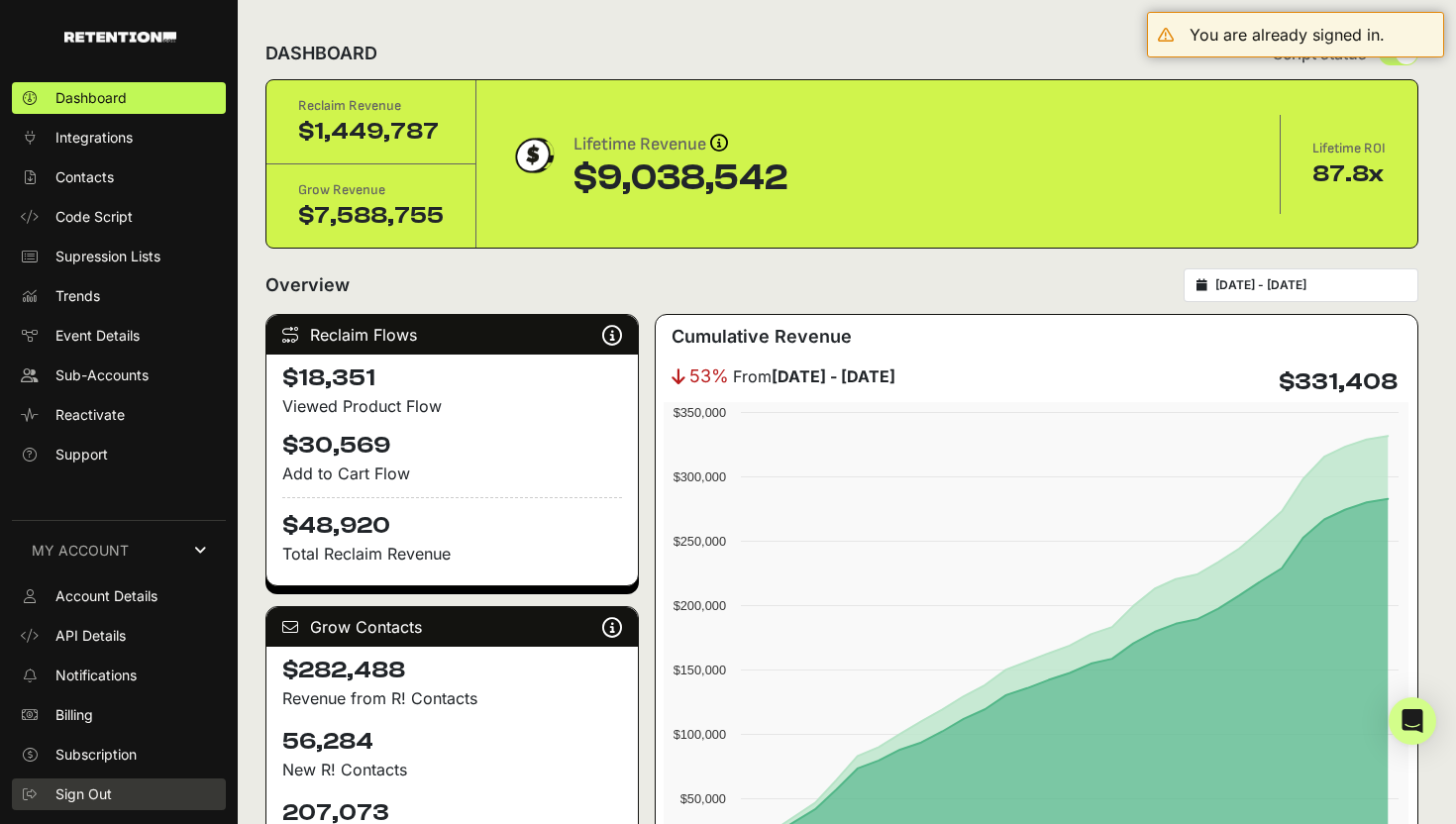 click on "Sign Out" at bounding box center [119, 794] 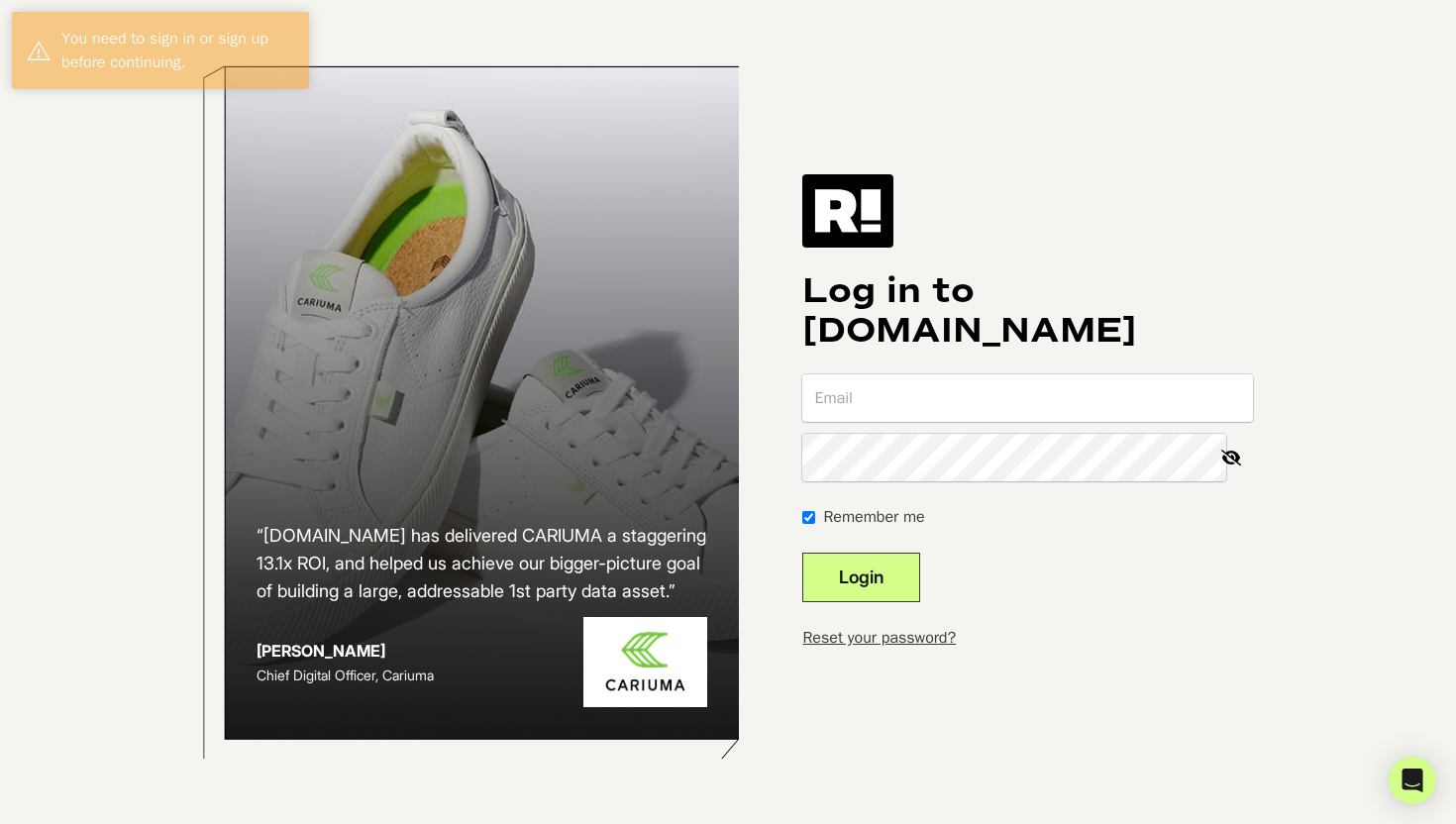 scroll, scrollTop: 0, scrollLeft: 0, axis: both 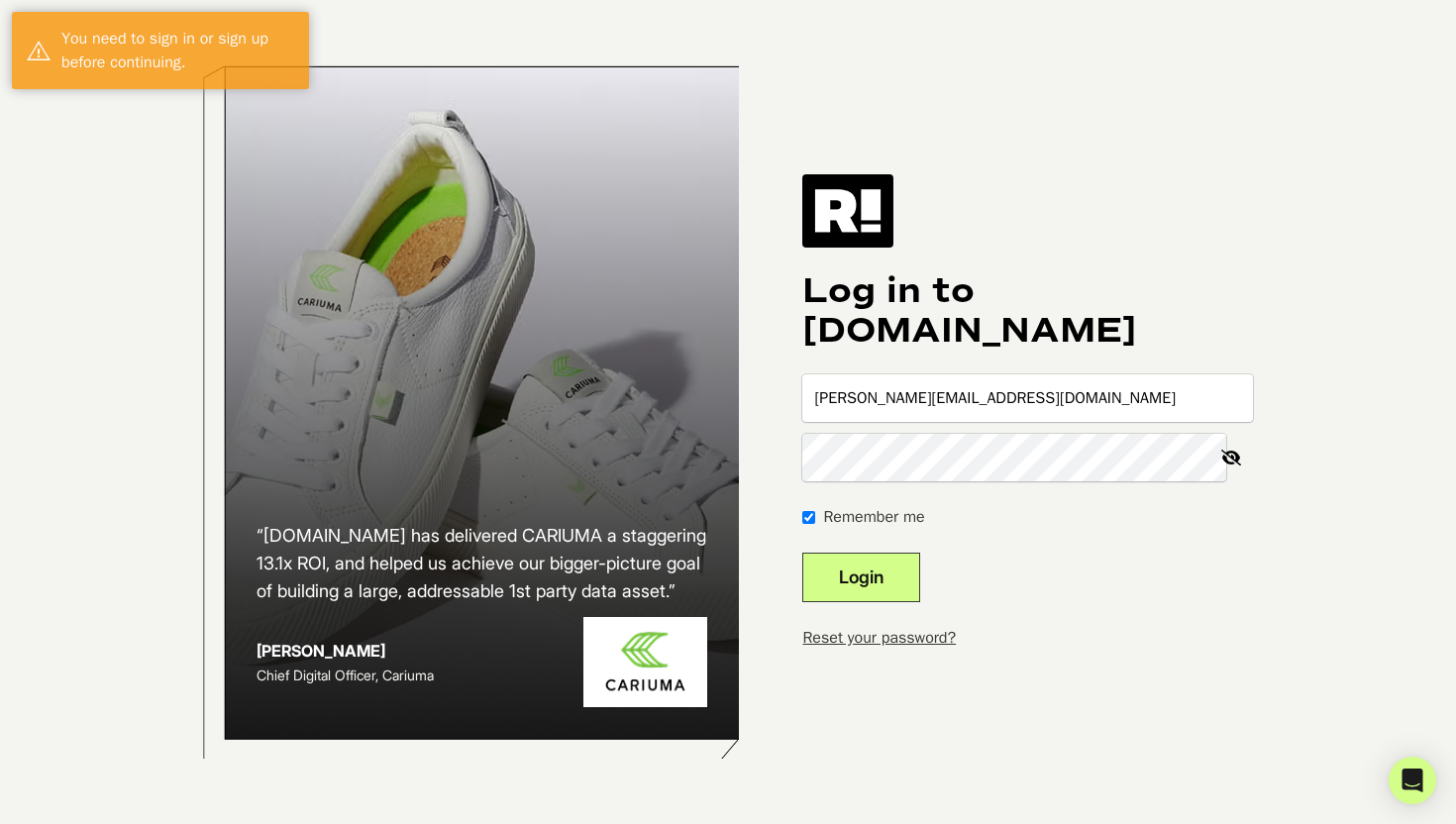 click on "jenny.c@vegogarden.com" at bounding box center (1027, 398) 